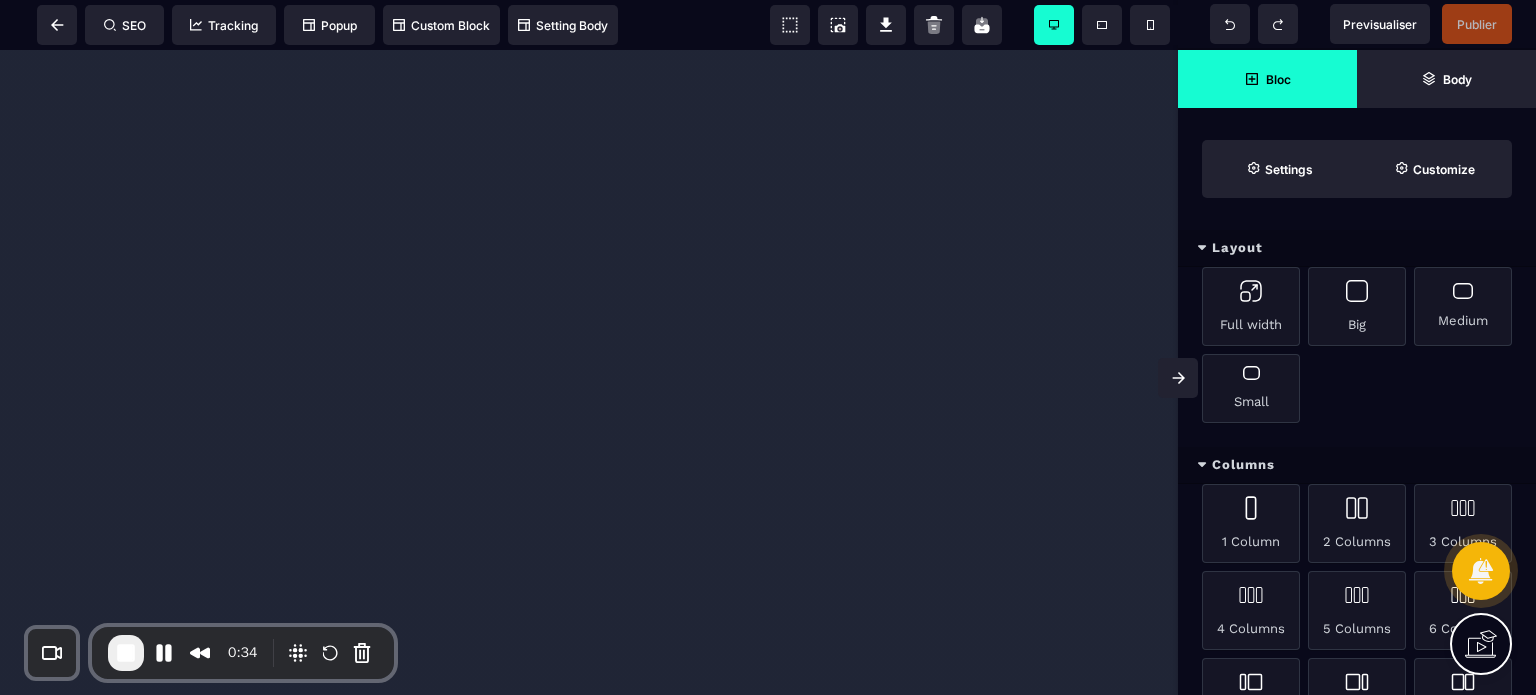 scroll, scrollTop: 0, scrollLeft: 0, axis: both 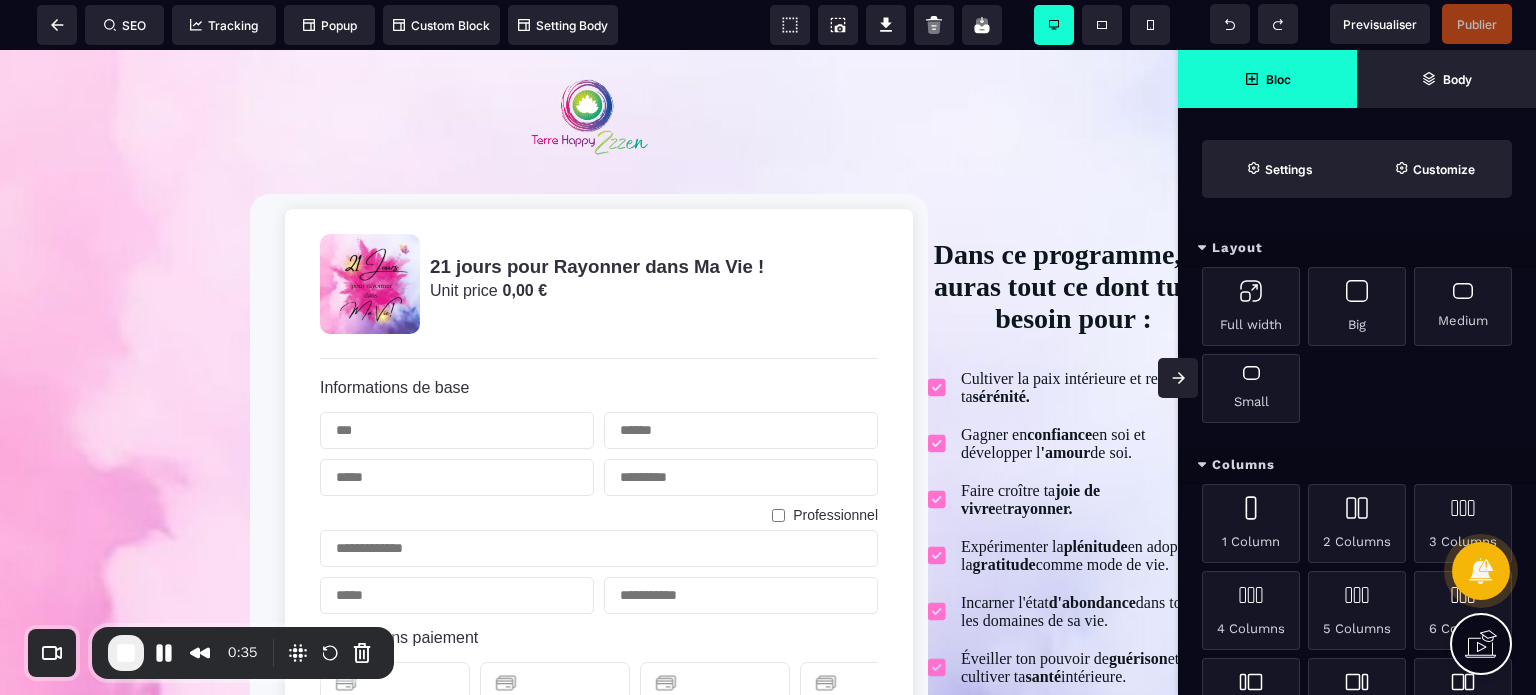 click at bounding box center [1178, 378] 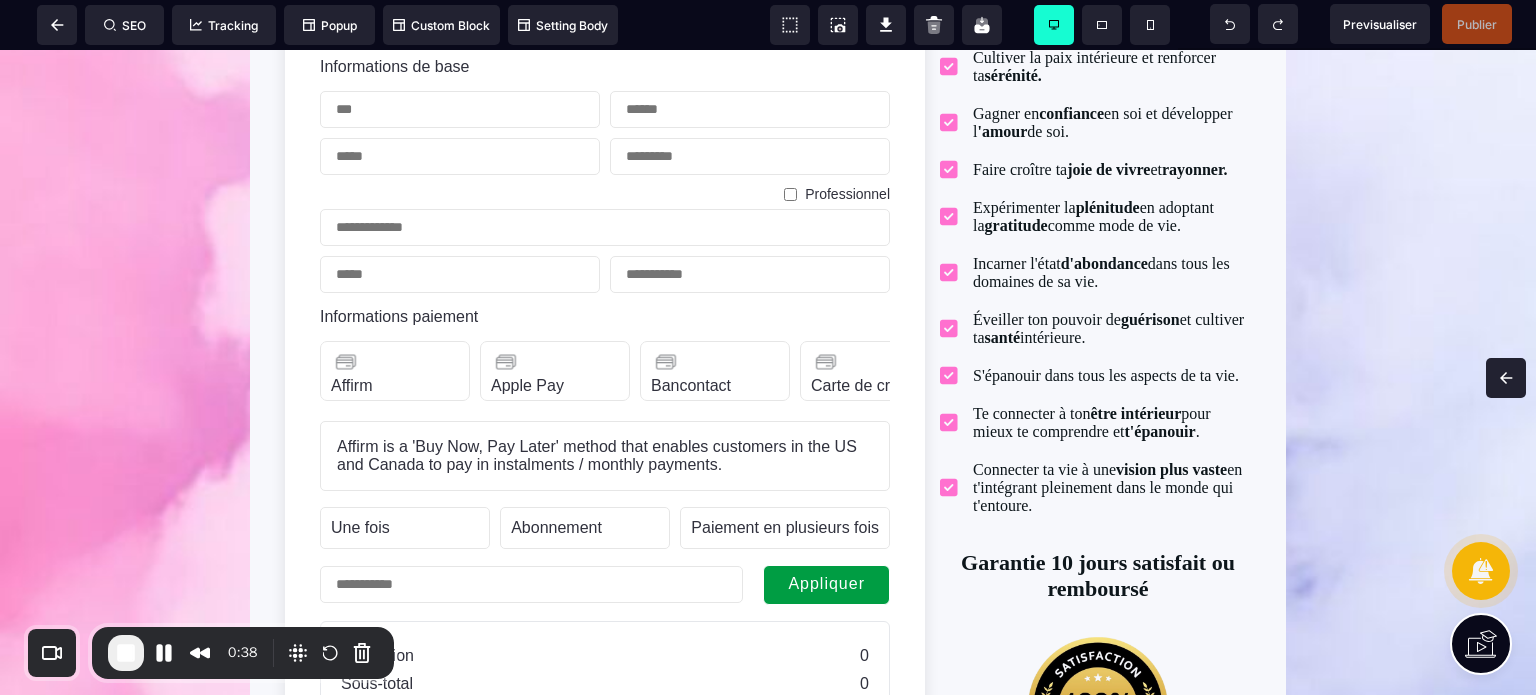 scroll, scrollTop: 262, scrollLeft: 0, axis: vertical 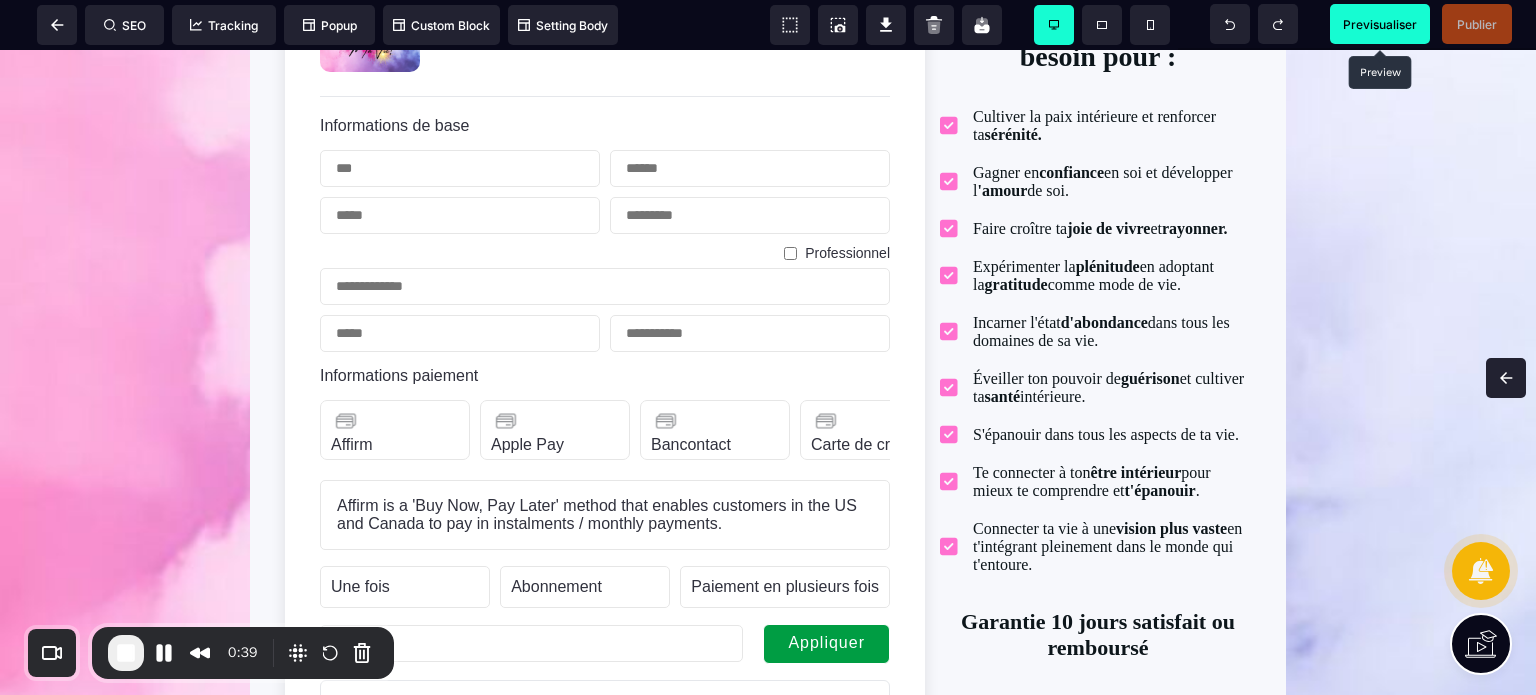 click on "Previsualiser" at bounding box center (1380, 24) 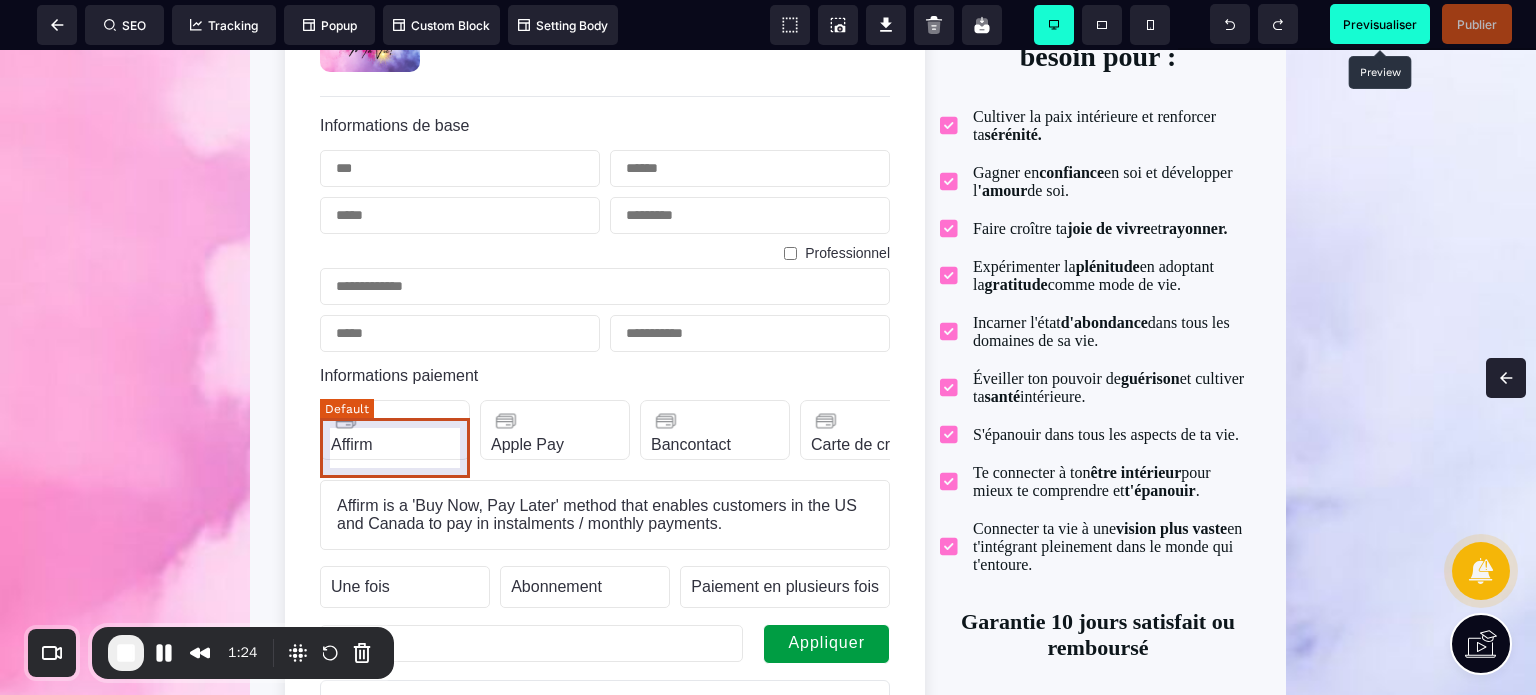 click on "Affirm" at bounding box center (395, 430) 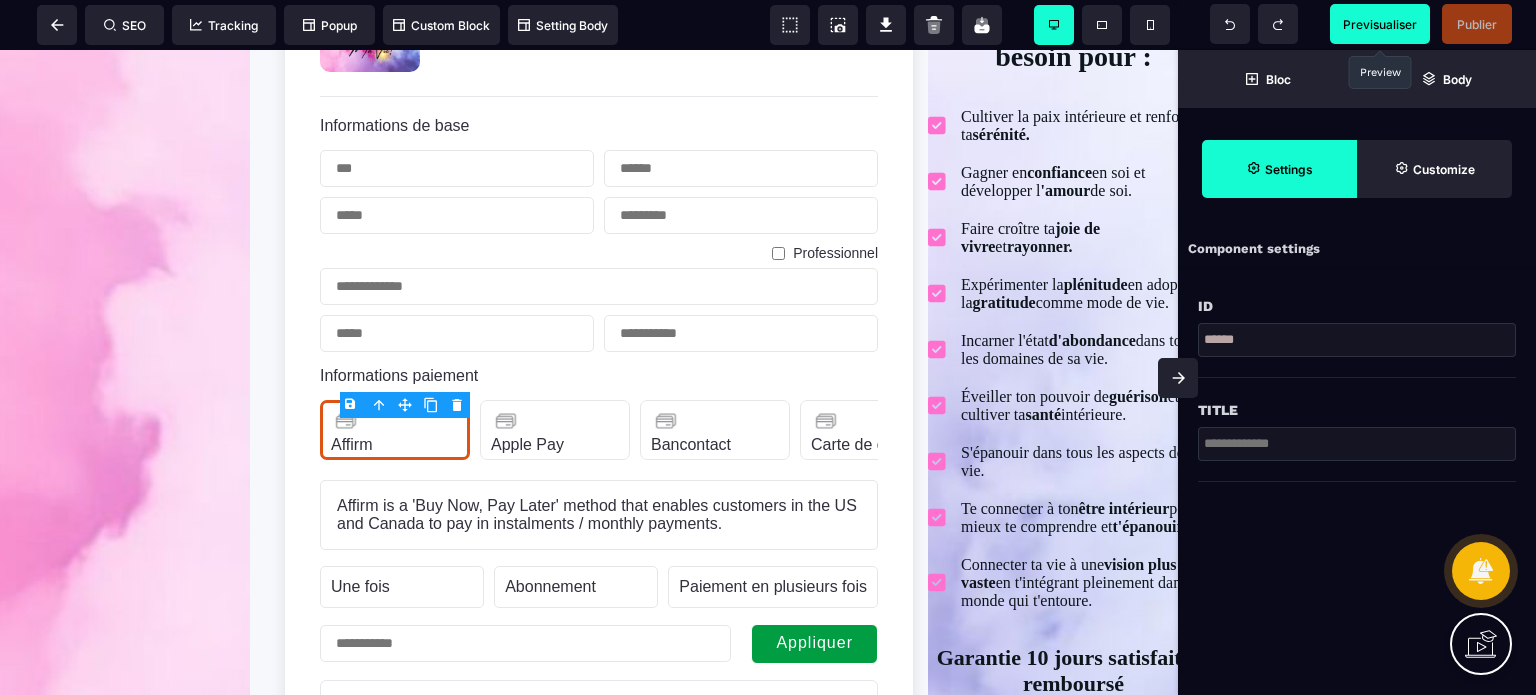 click 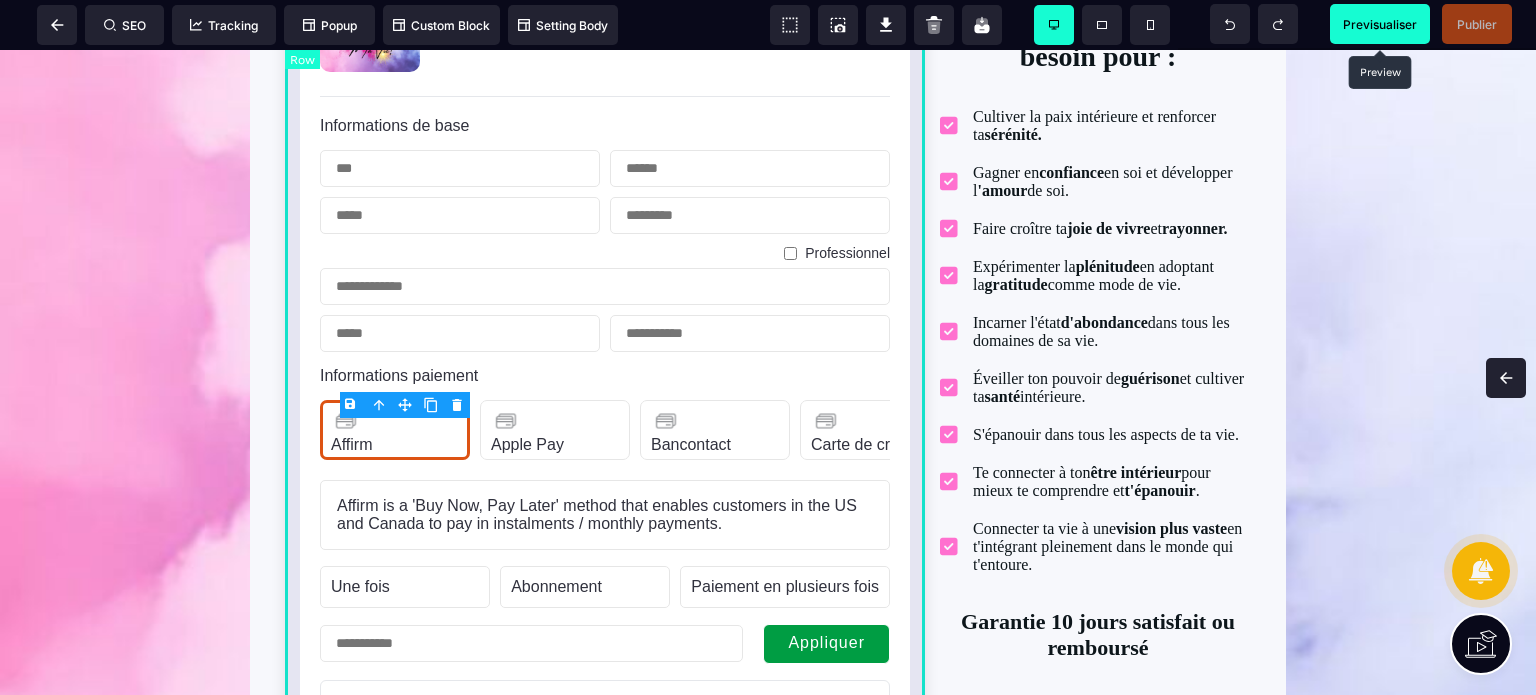 click on "21 jours pour Rayonner dans Ma Vie ! Unit price 0,00 € Informations de base Professionnel Informations paiement Affirm Apple Pay Bancontact Carte de crédit Cash App Pay EPS Giropay Ideal Karna Link Affirm is a 'Buy Now, Pay Later' method that enables customers in the US and Canada to pay in instalments / monthly payments. Apple Pay enables frictionless card payments and eliminates the need to manually type card or shipping details. Apple Pay requires registration and verification of trusted domains to enable web use. To enable Apple Pay for your iOS app, you must configure your iOS certificates. Accept payments using Bancontact, Belgium's most popular payment method. Accept Visa, Mastercard, American Express, Discover, Diners Club, JCB and China UnionPay payments from customers worldwide. Cash App Pay enables customers to frictionlessly authenticate payments in the Cash App using their stored balance or linked card. Une fois Abonnement Paiement en plusieurs fois Abonnement Paiement en plusieurs fois 0 0" at bounding box center (605, 469) 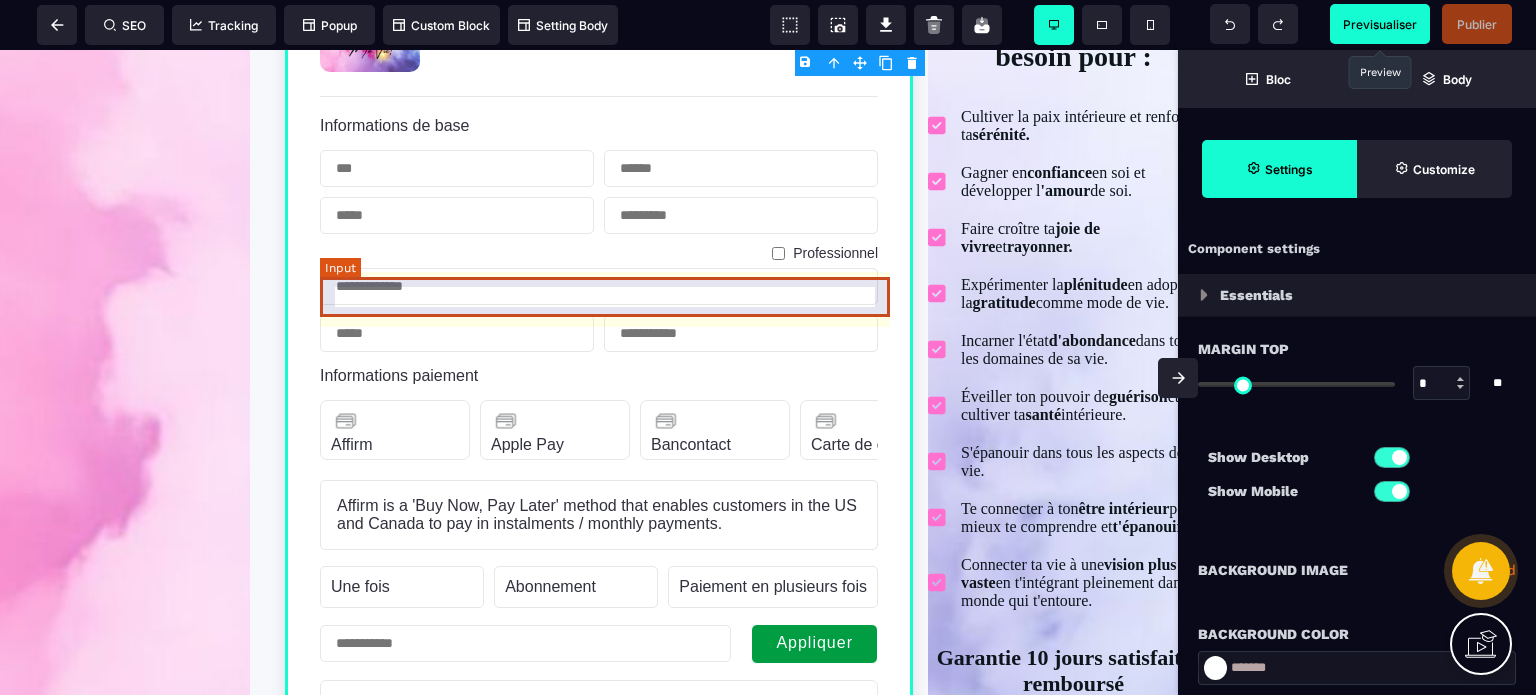 type on "*" 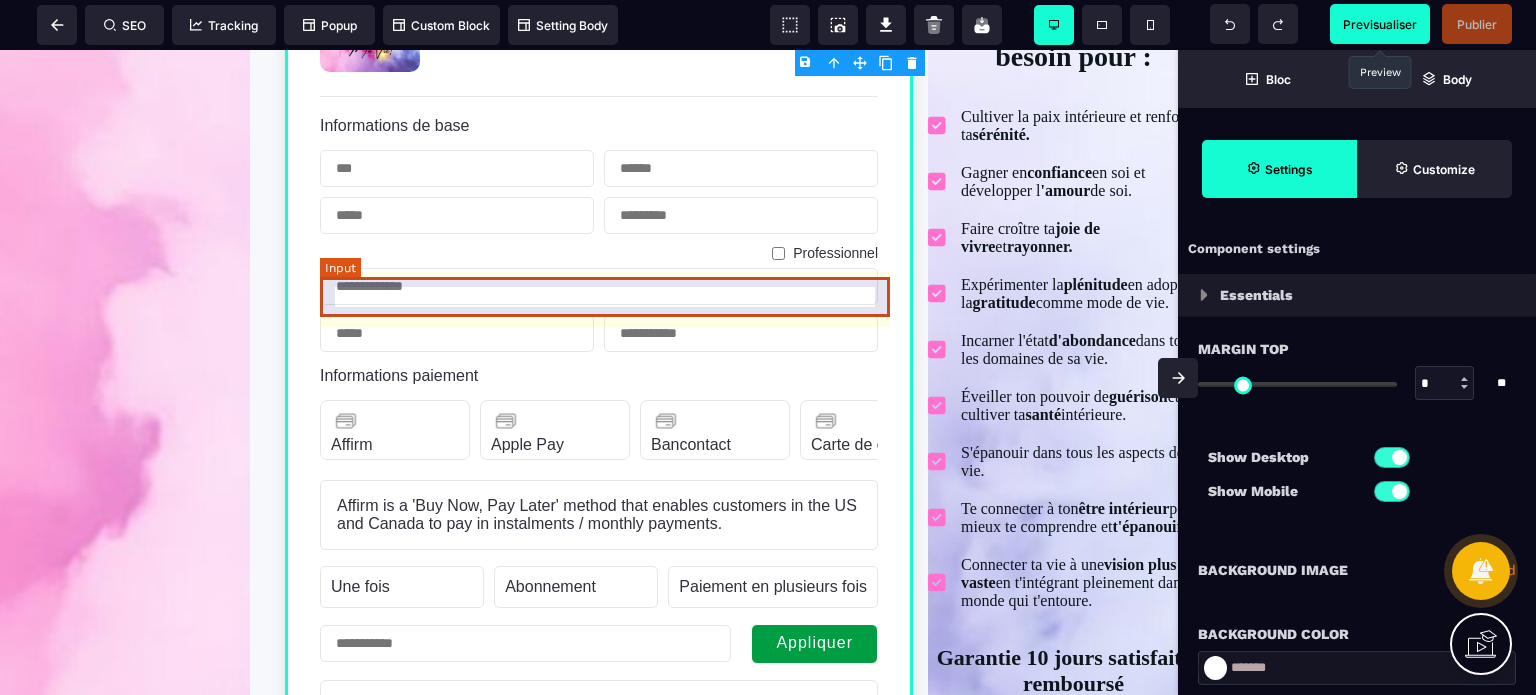 select on "**" 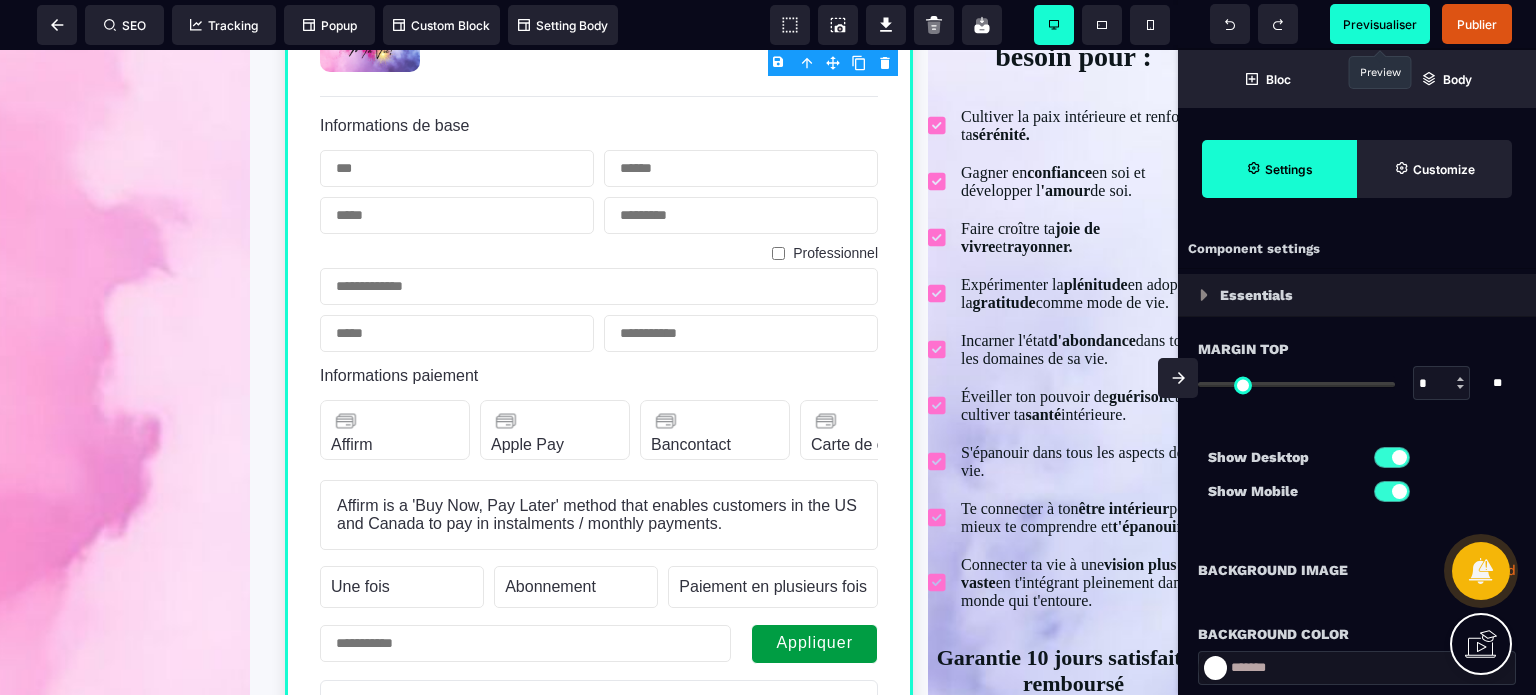click at bounding box center (1178, 378) 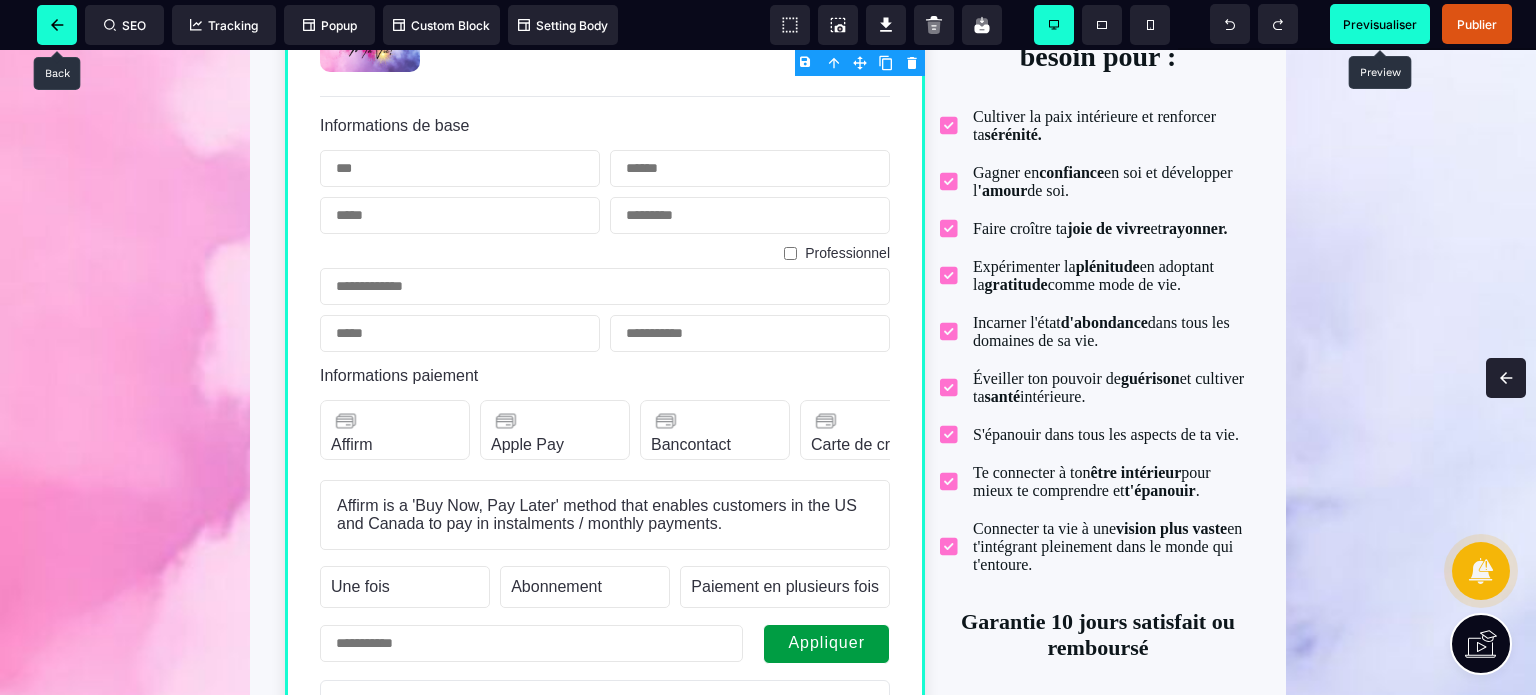click at bounding box center [57, 25] 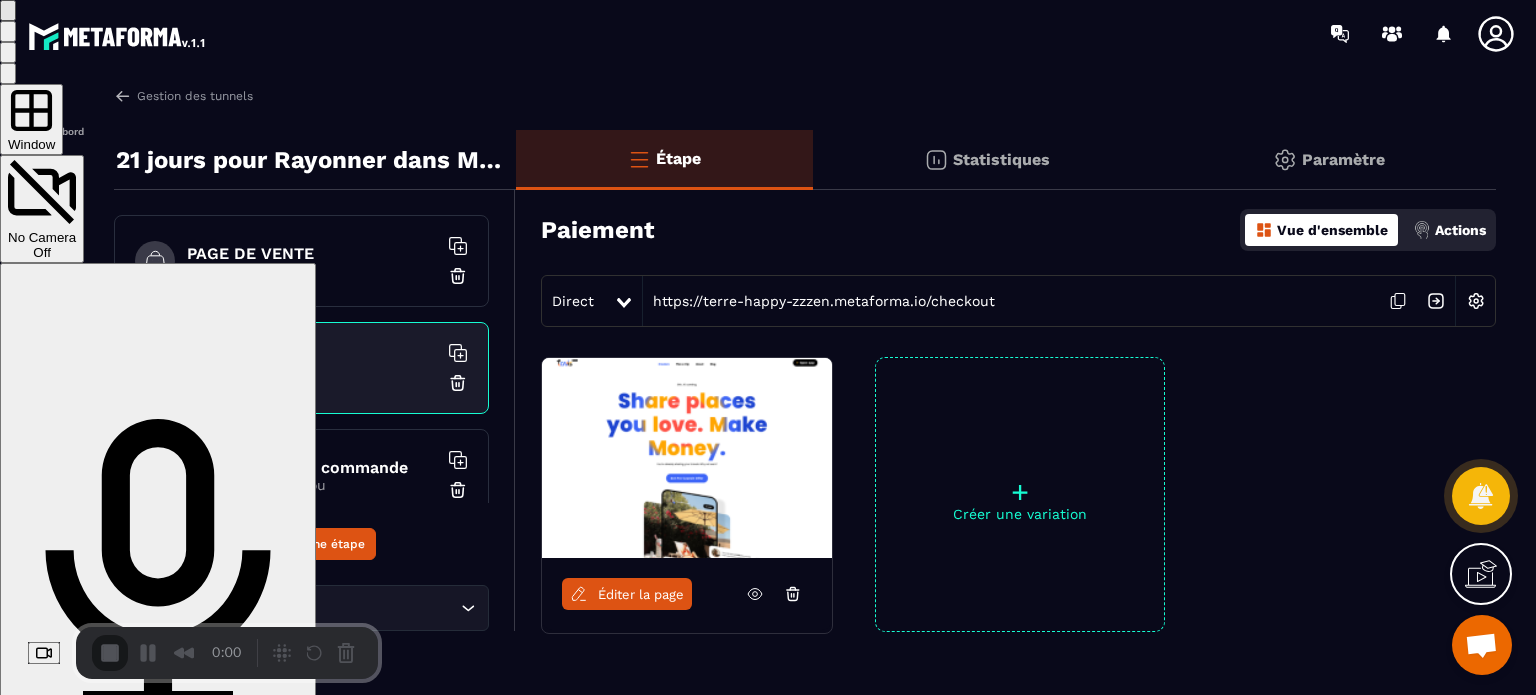 click on "Start Recording" at bounding box center [54, 765] 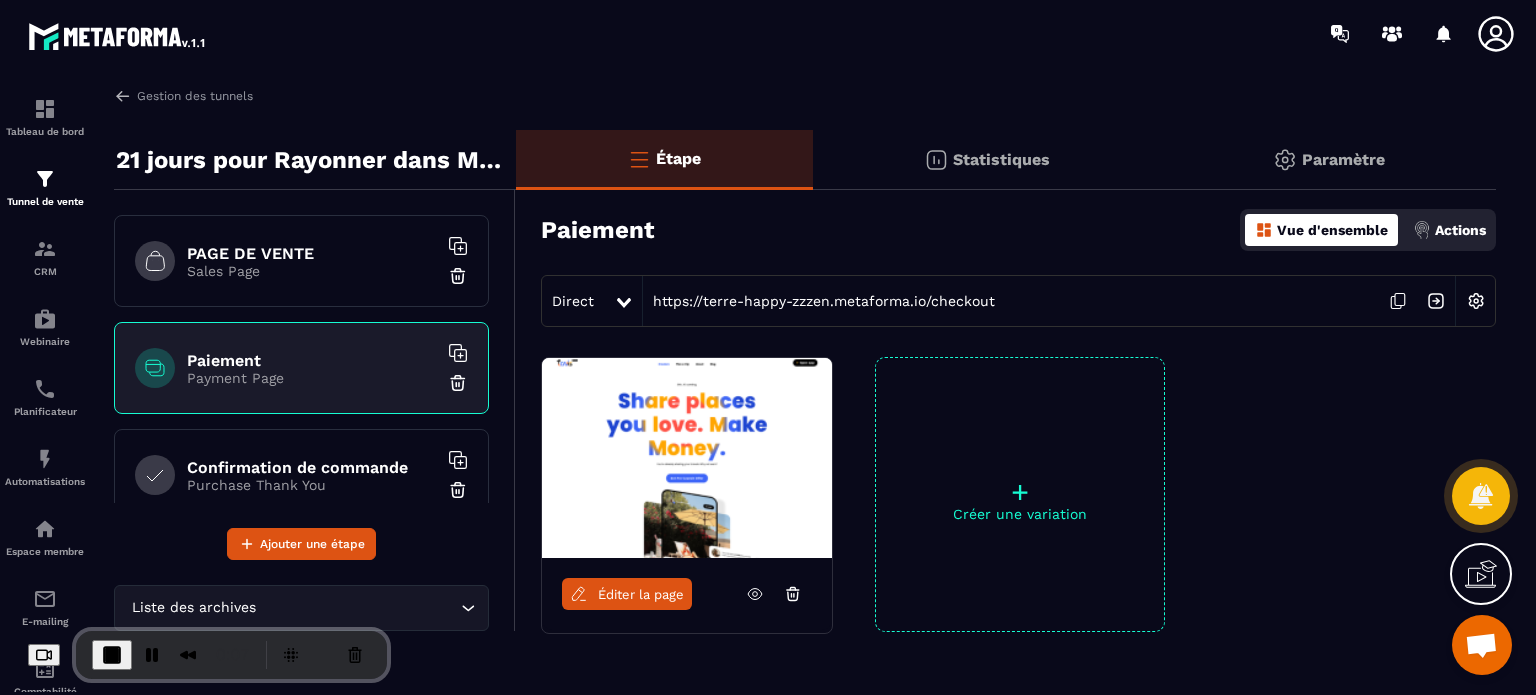 click on "Éditer la page" at bounding box center (641, 594) 